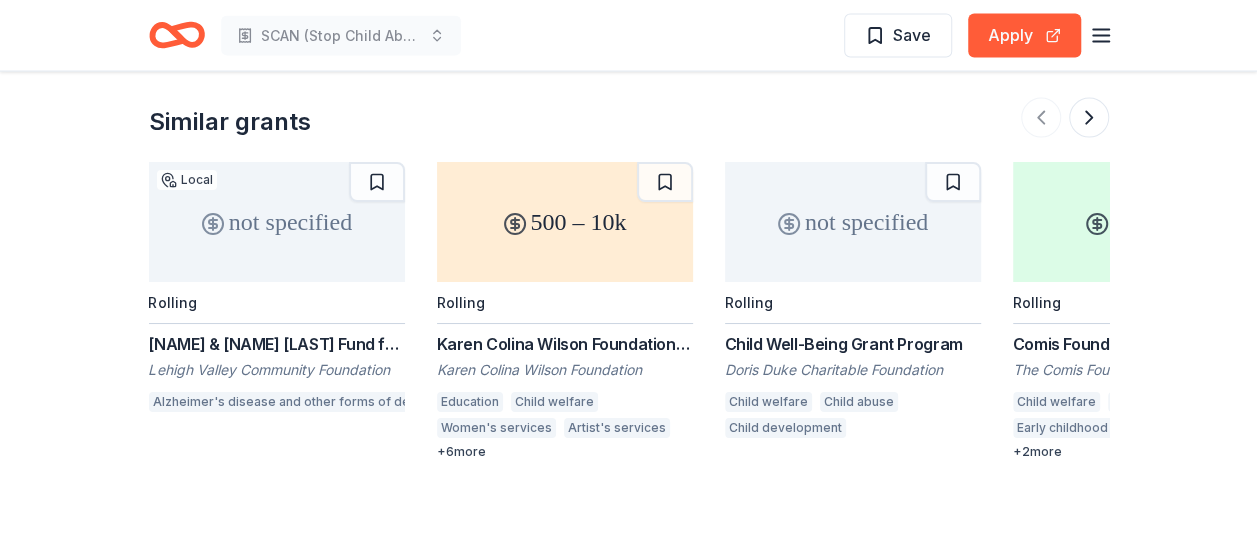 scroll, scrollTop: 2120, scrollLeft: 0, axis: vertical 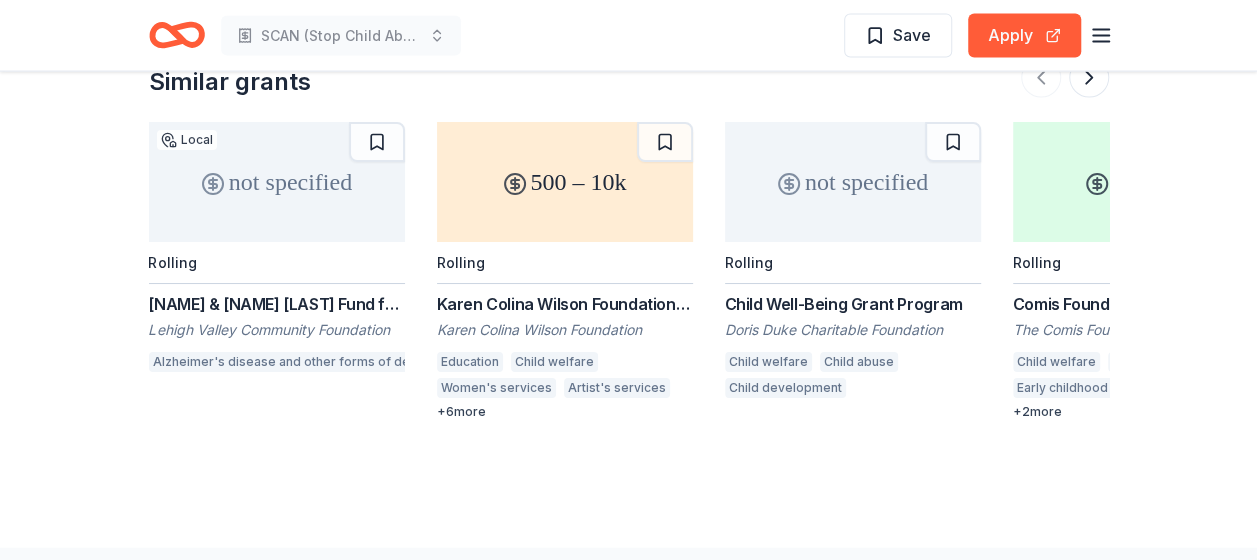 click on "Early childhood education" at bounding box center (1093, 388) 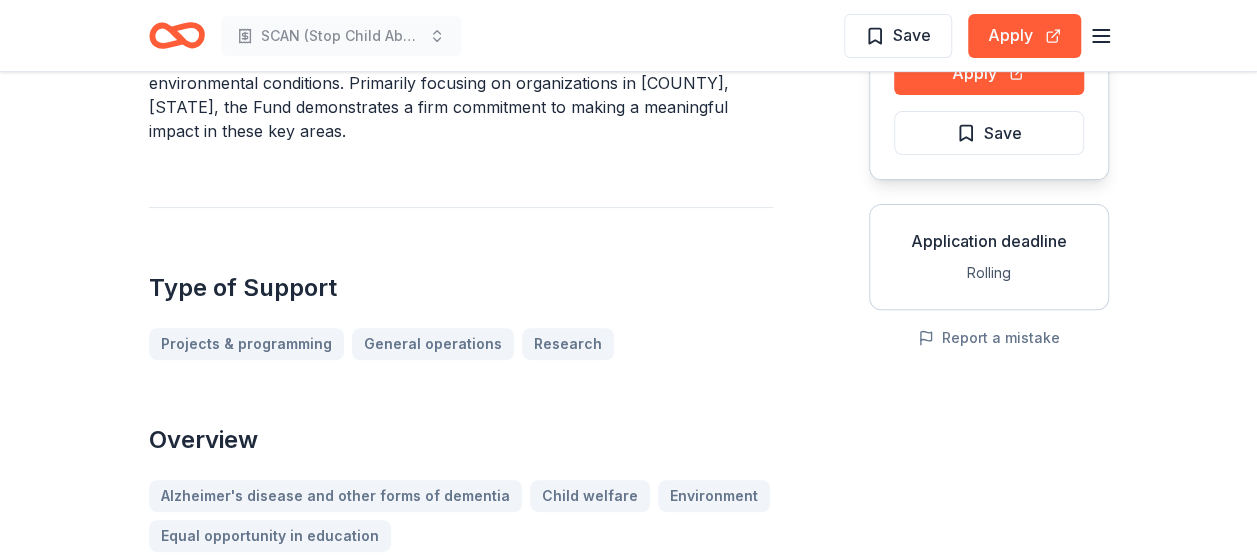 scroll, scrollTop: 0, scrollLeft: 0, axis: both 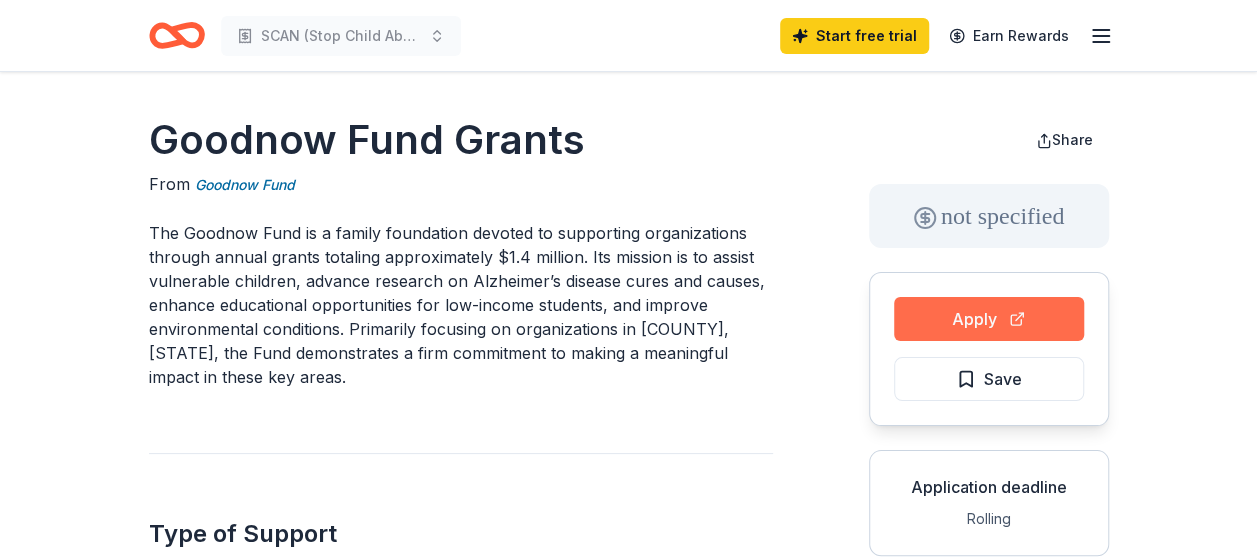 click on "Apply" at bounding box center (989, 319) 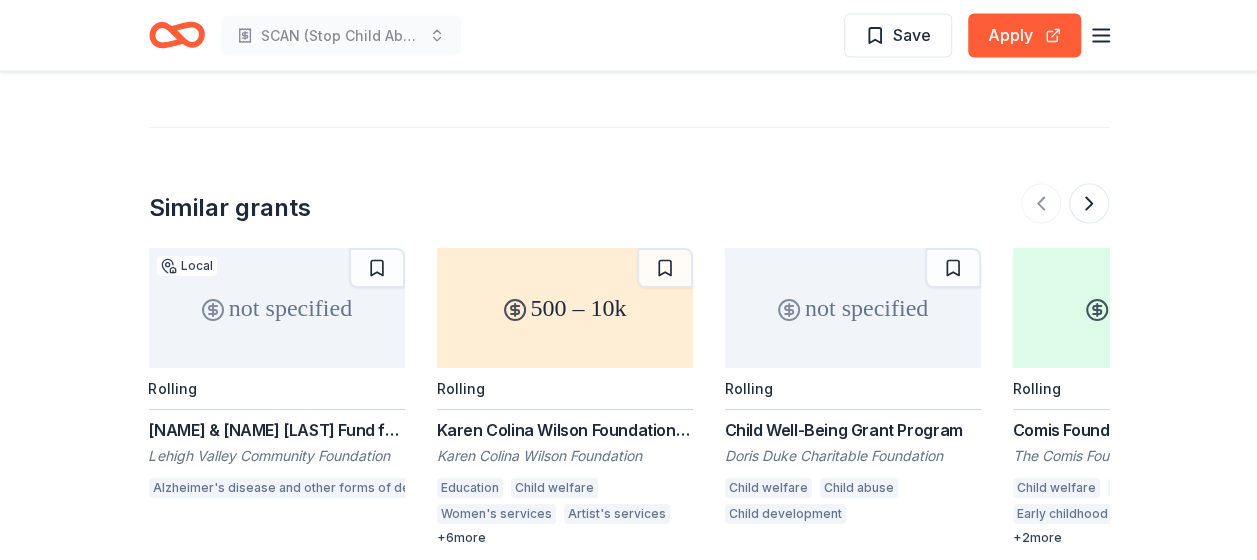 scroll, scrollTop: 1864, scrollLeft: 0, axis: vertical 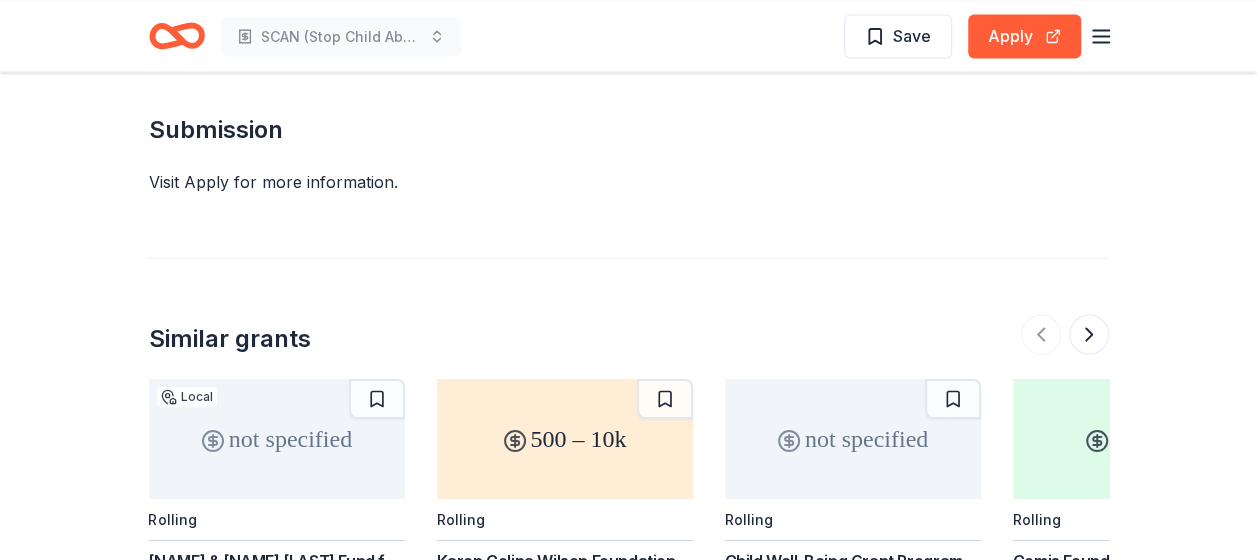 click on "Barbara & Maxwell Davison Fund for Alzheimer’s Care" at bounding box center [277, 560] 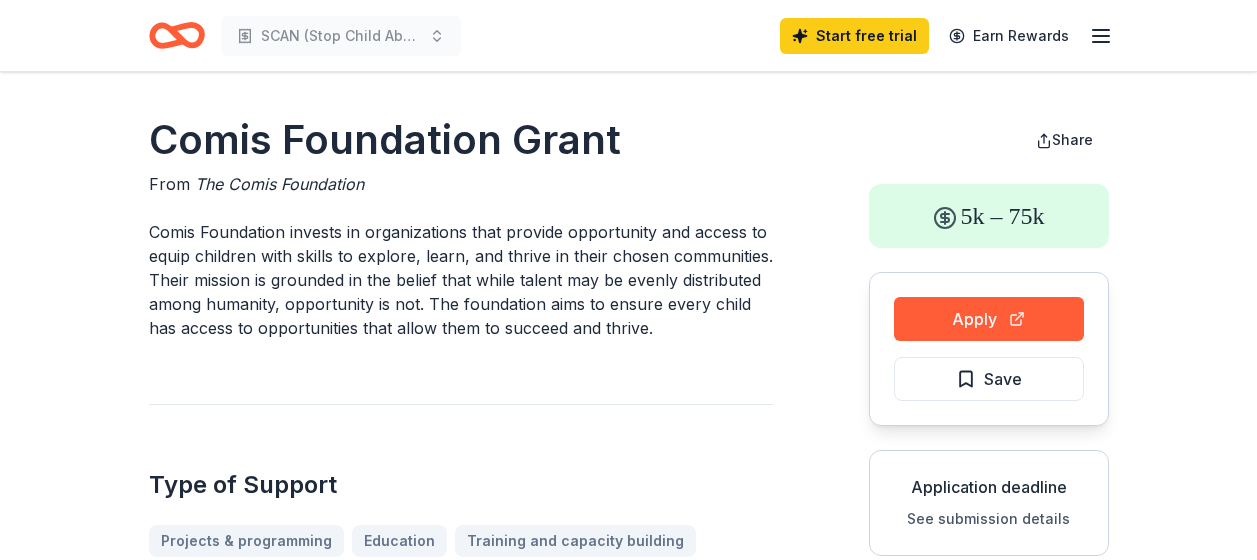 scroll, scrollTop: 0, scrollLeft: 0, axis: both 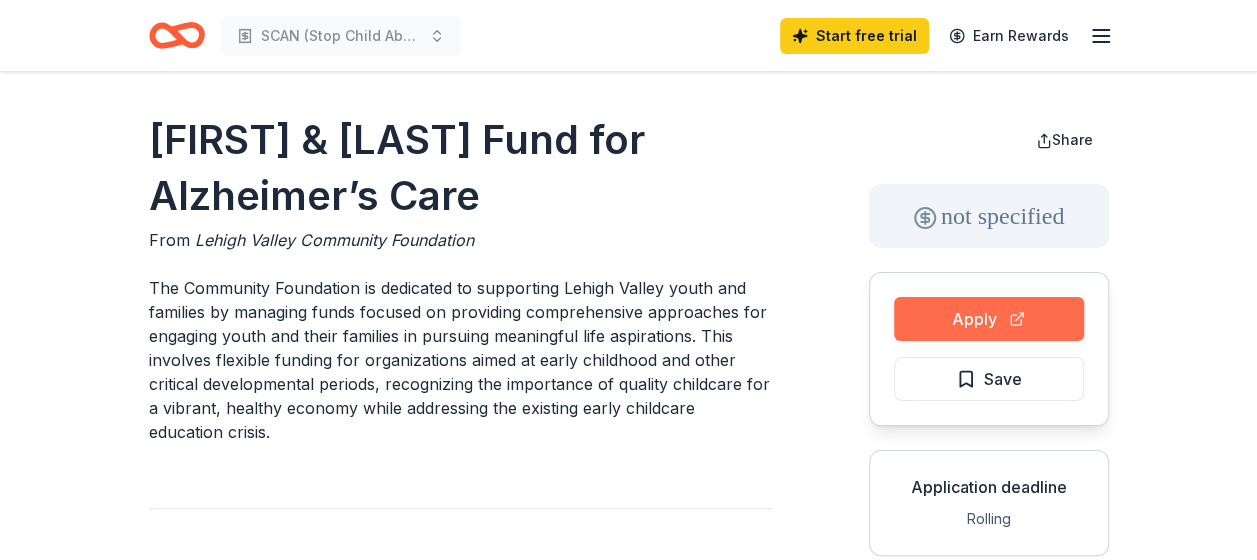 click on "Apply" at bounding box center [989, 319] 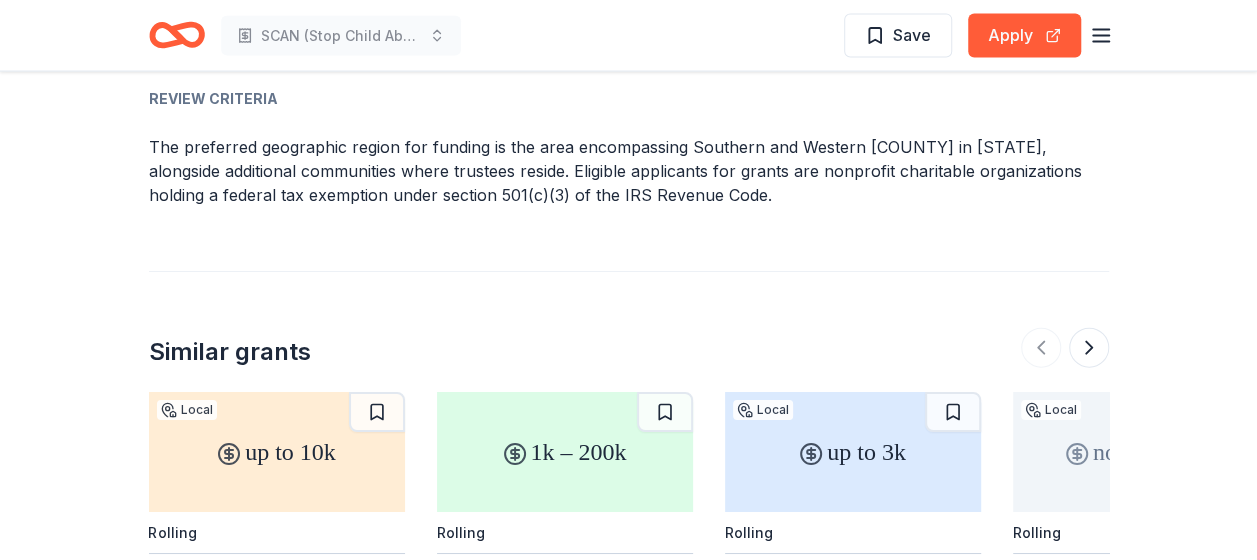 scroll, scrollTop: 1982, scrollLeft: 0, axis: vertical 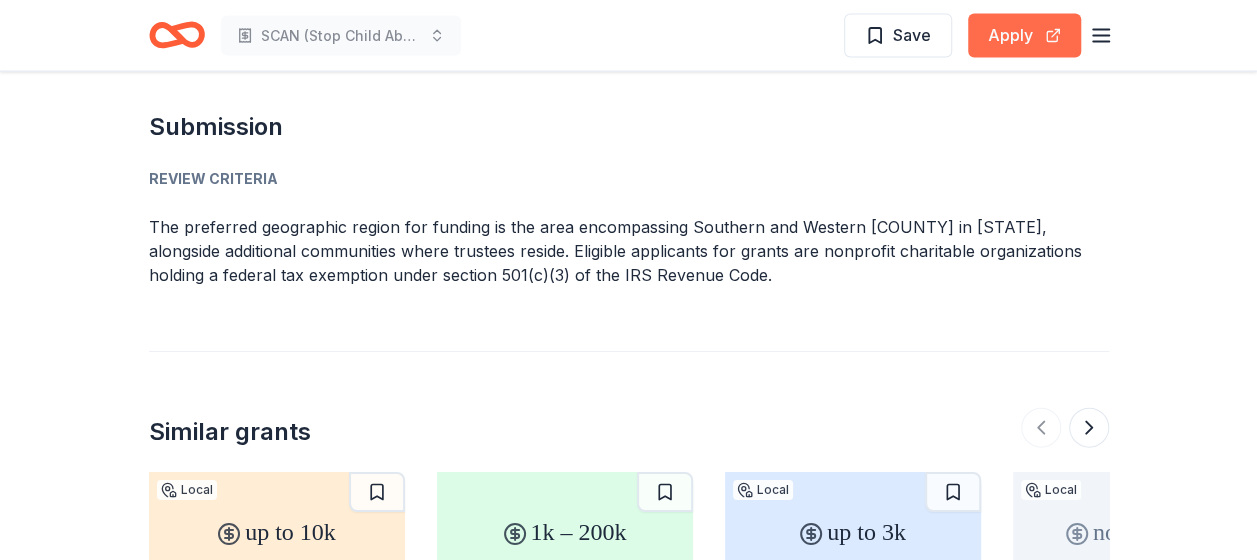 click on "Apply" at bounding box center (1024, 36) 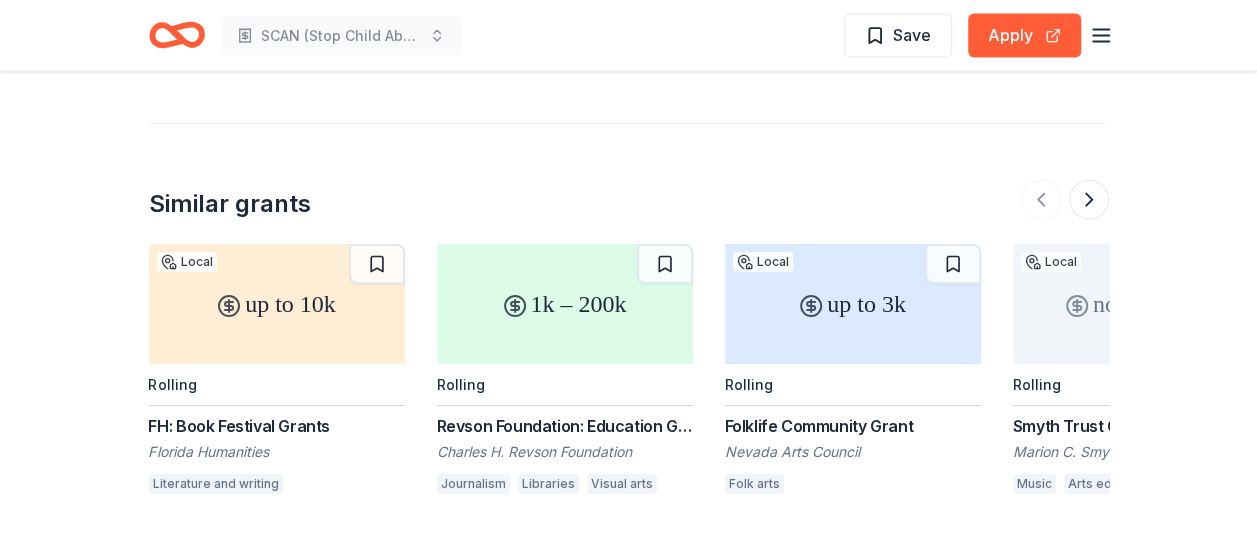 scroll, scrollTop: 2214, scrollLeft: 0, axis: vertical 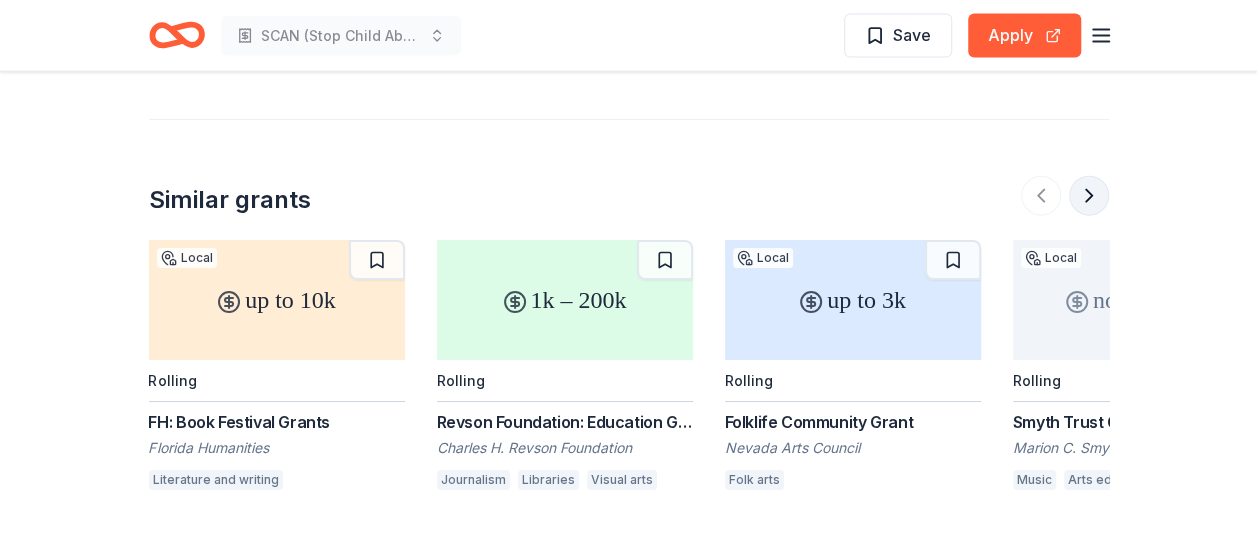 click at bounding box center [1089, 196] 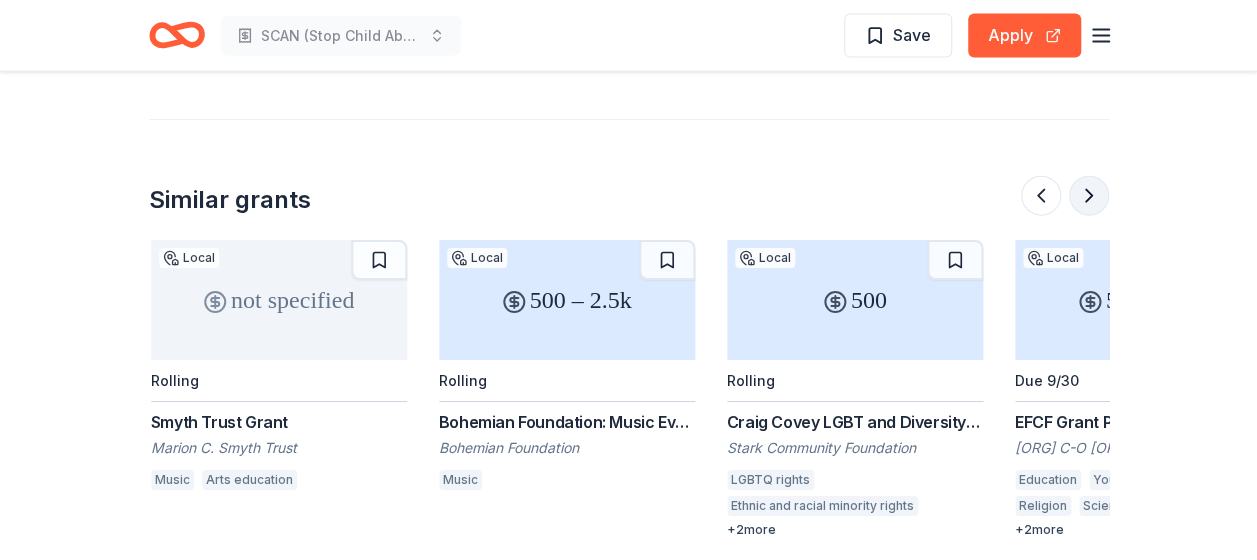 scroll, scrollTop: 0, scrollLeft: 864, axis: horizontal 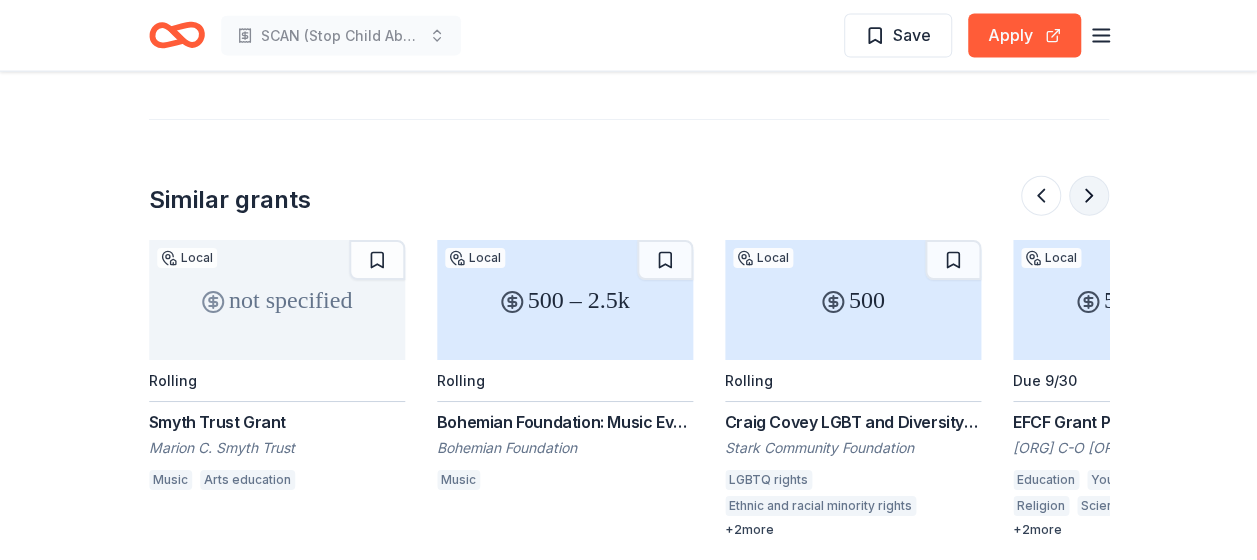 click at bounding box center (1089, 196) 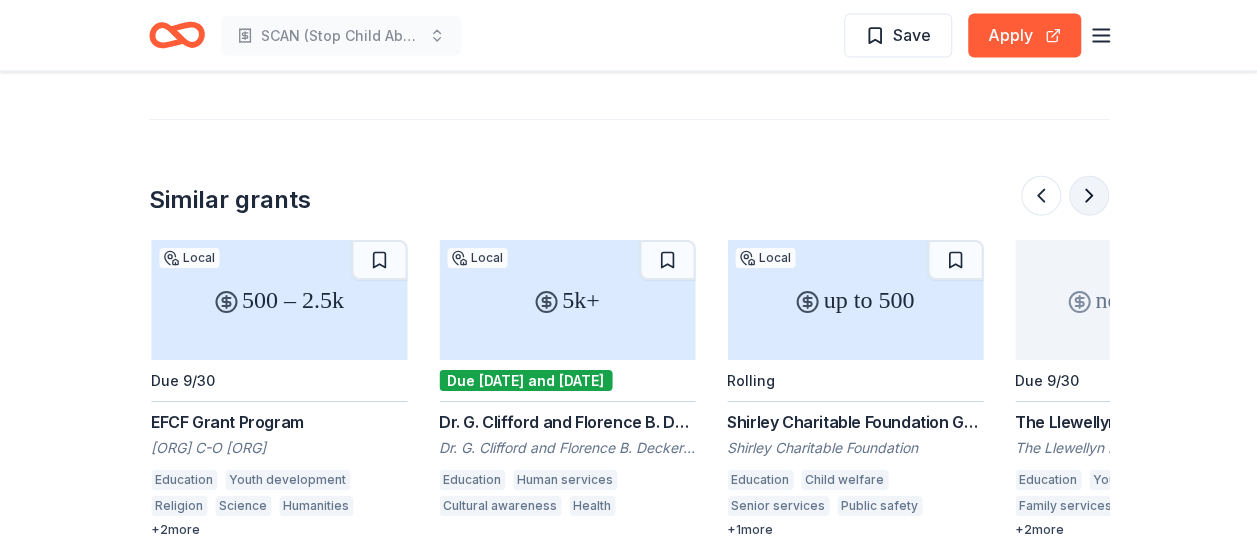 scroll, scrollTop: 0, scrollLeft: 1728, axis: horizontal 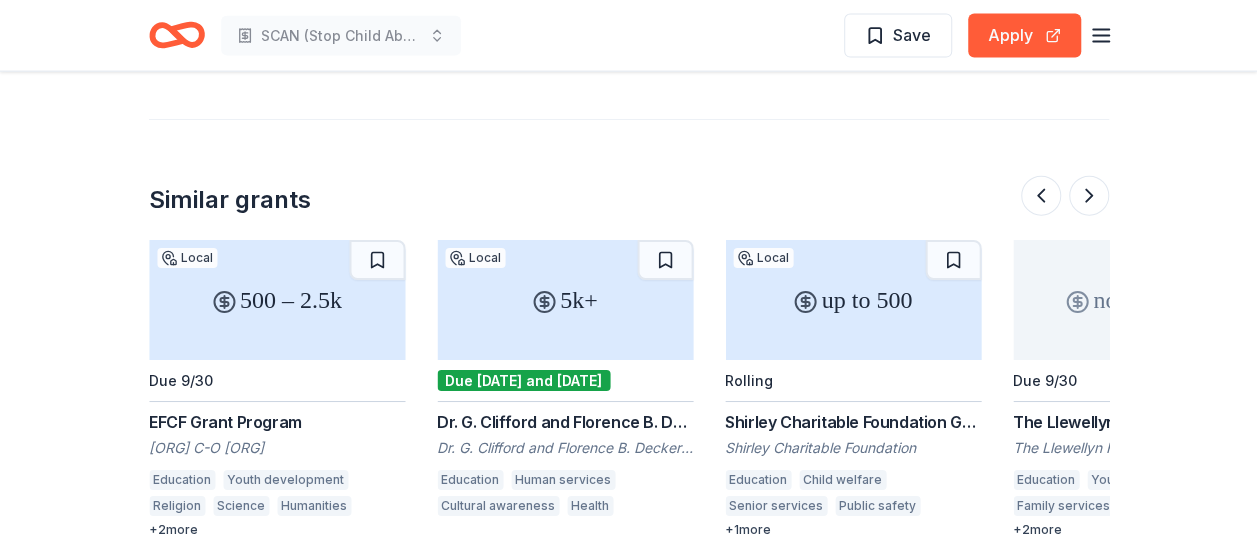 click on "EFCF Grant Program" at bounding box center (277, 422) 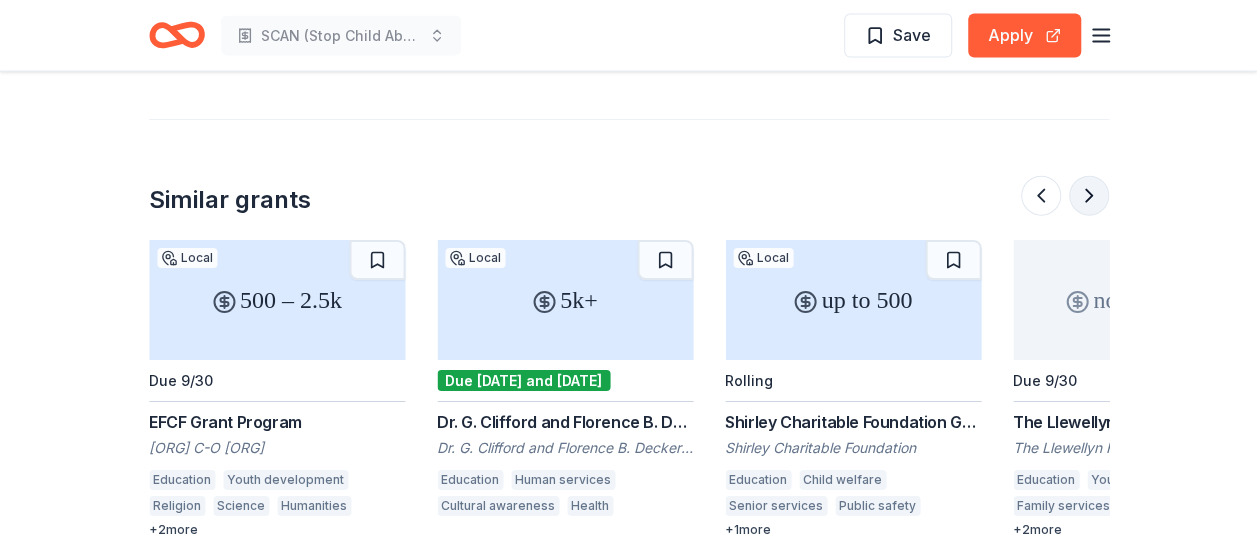 click at bounding box center (1089, 196) 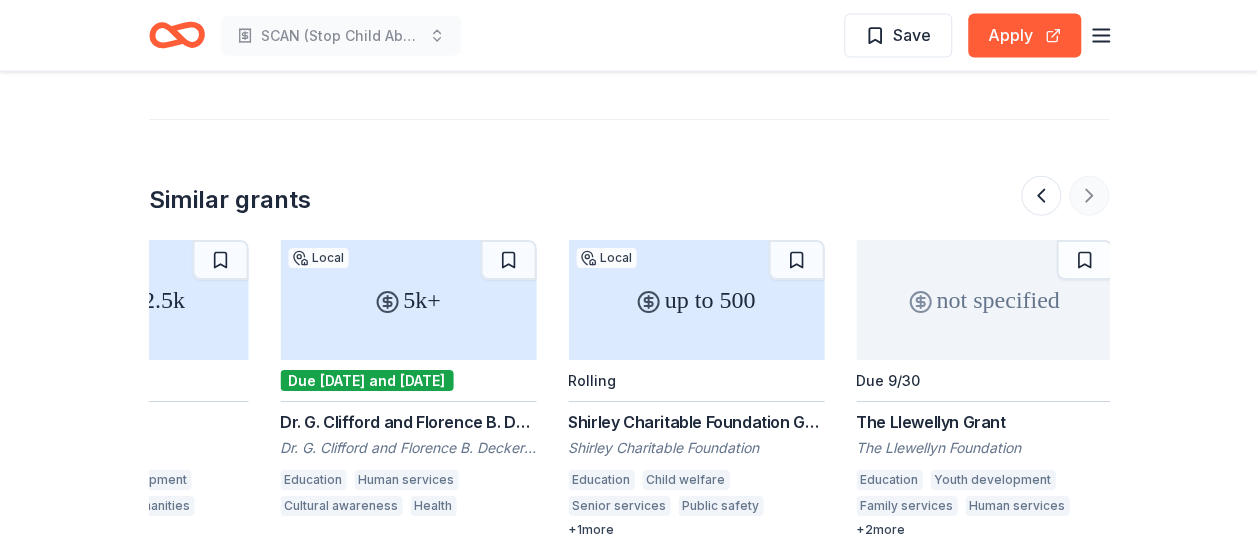 scroll, scrollTop: 0, scrollLeft: 1888, axis: horizontal 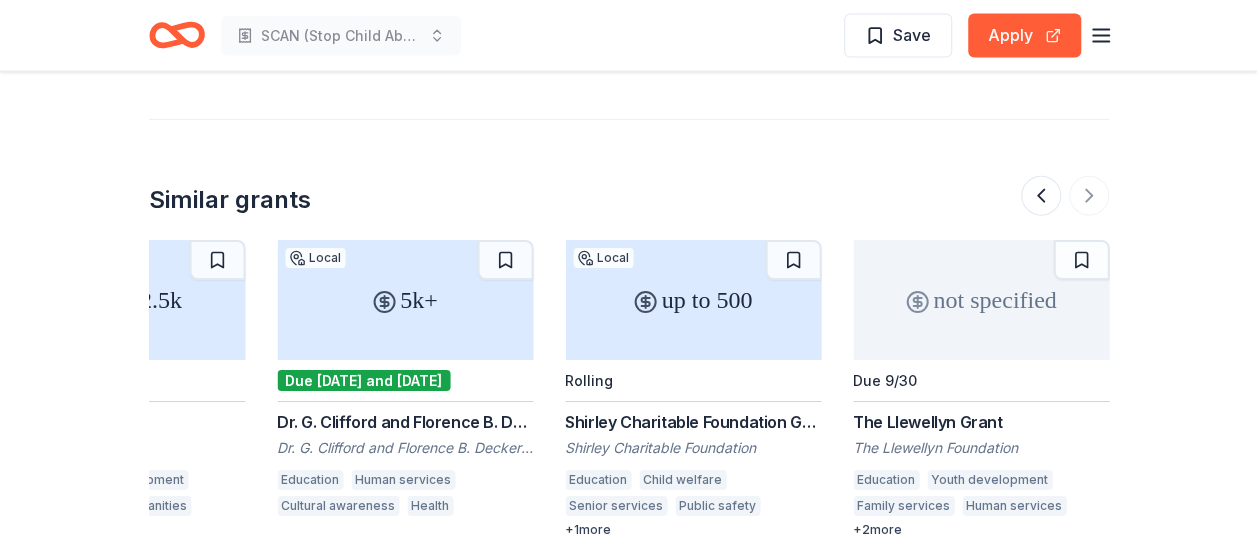 click at bounding box center (1065, 196) 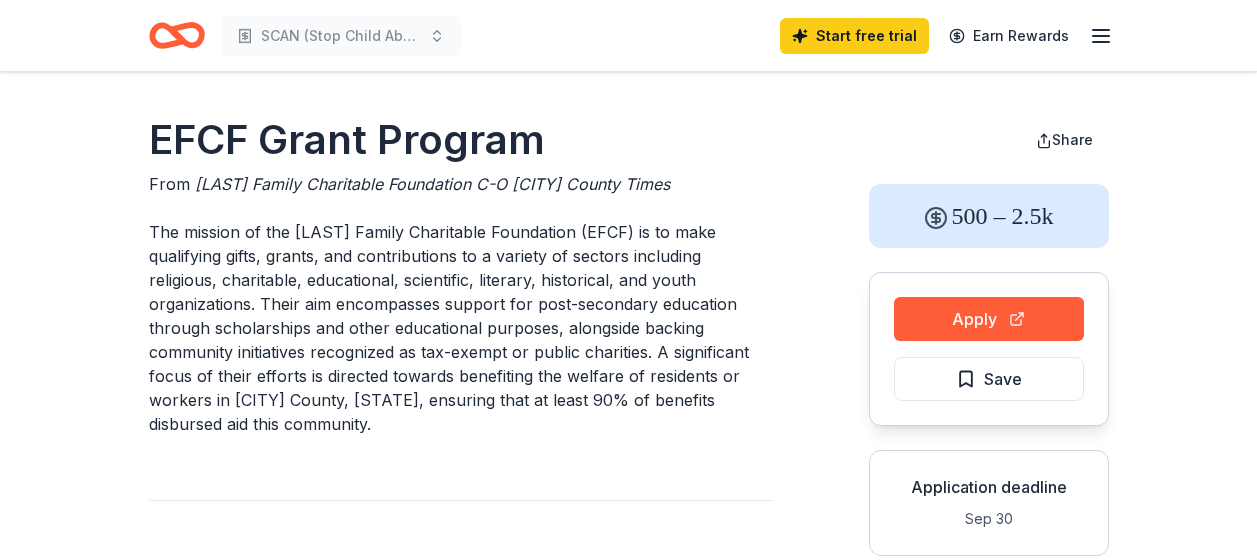 scroll, scrollTop: 0, scrollLeft: 0, axis: both 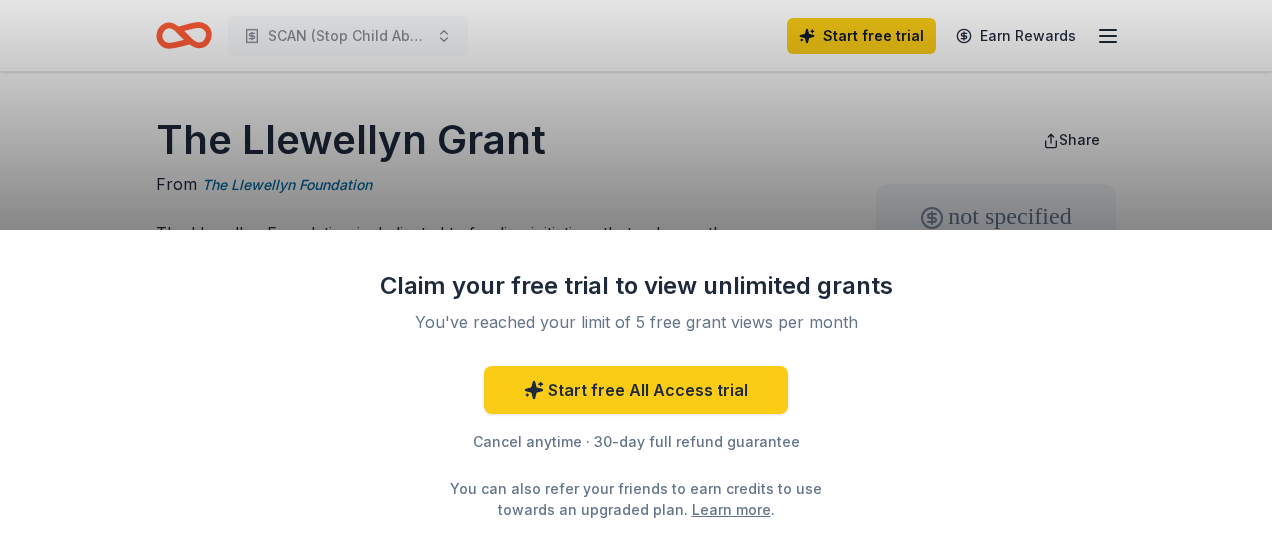 click on "Claim your free trial to view unlimited grants You've reached your limit of 5 free grant views per month Start free All Access trial Cancel anytime · 30-day full refund guarantee You can also refer your friends to earn credits to use towards an upgraded plan.   Learn more ." at bounding box center [636, 280] 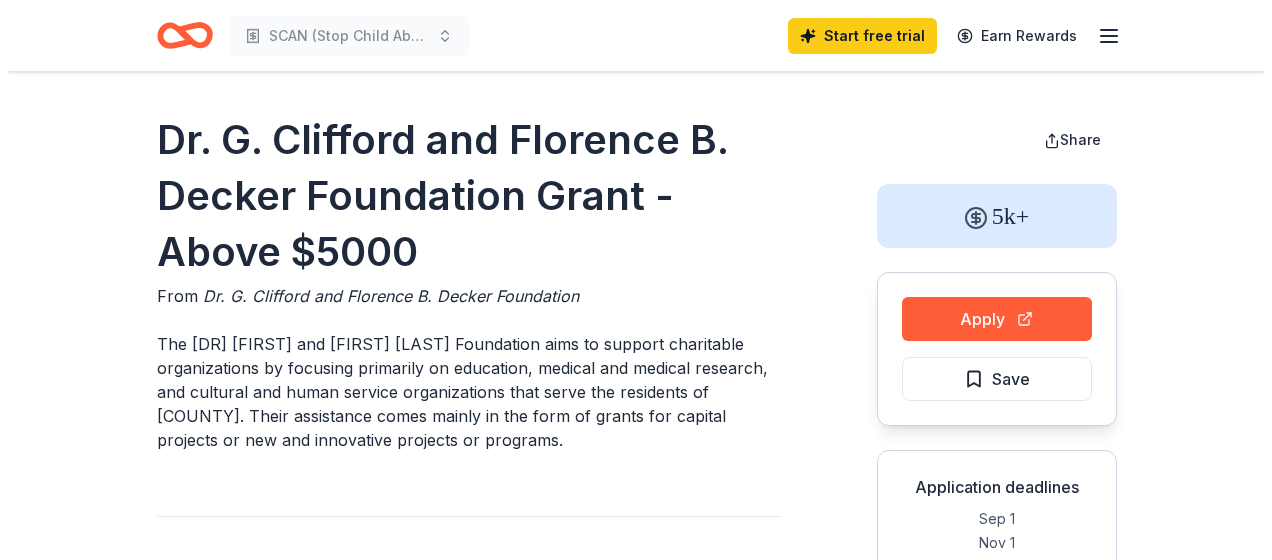 scroll, scrollTop: 0, scrollLeft: 0, axis: both 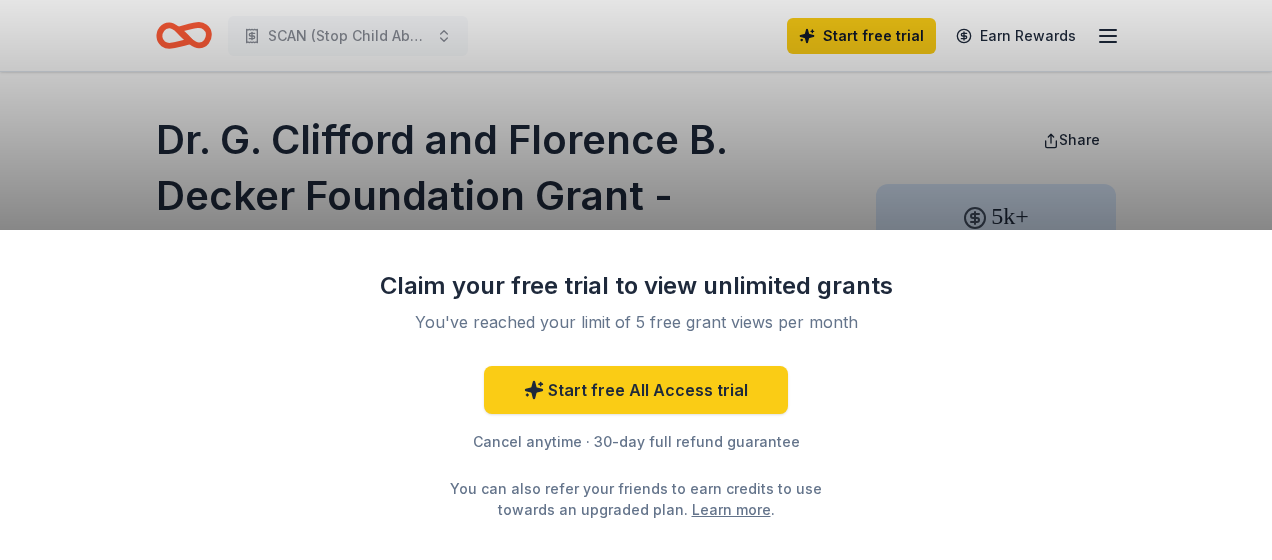 click on "Claim your free trial to view unlimited grants You've reached your limit of 5 free grant views per month Start free All Access trial Cancel anytime · 30-day full refund guarantee You can also refer your friends to earn credits to use towards an upgraded plan.   Learn more ." at bounding box center [636, 280] 